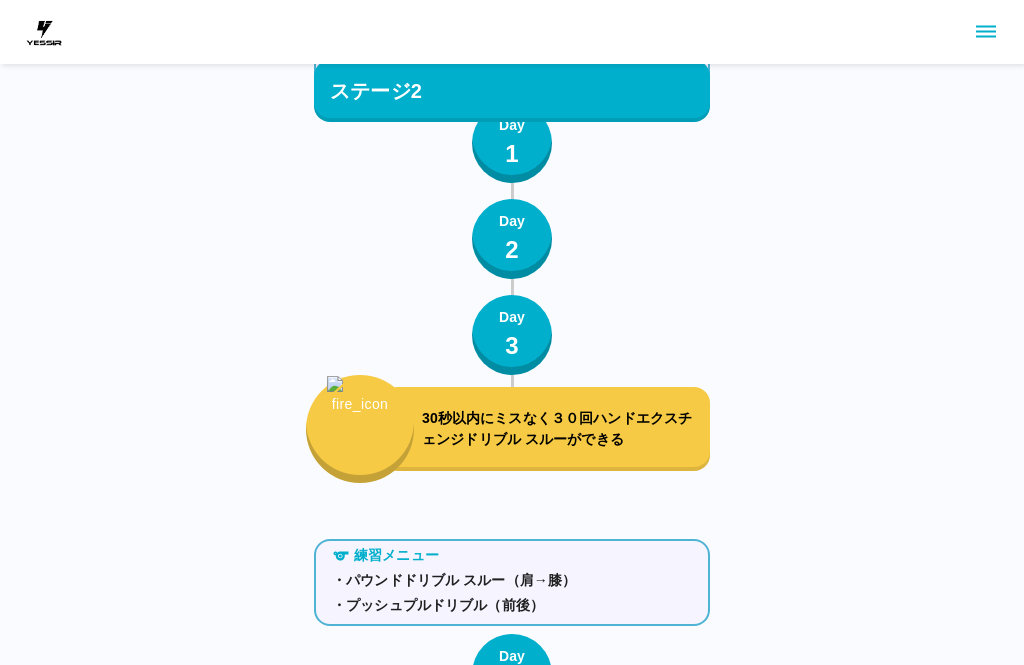 scroll, scrollTop: 2844, scrollLeft: 0, axis: vertical 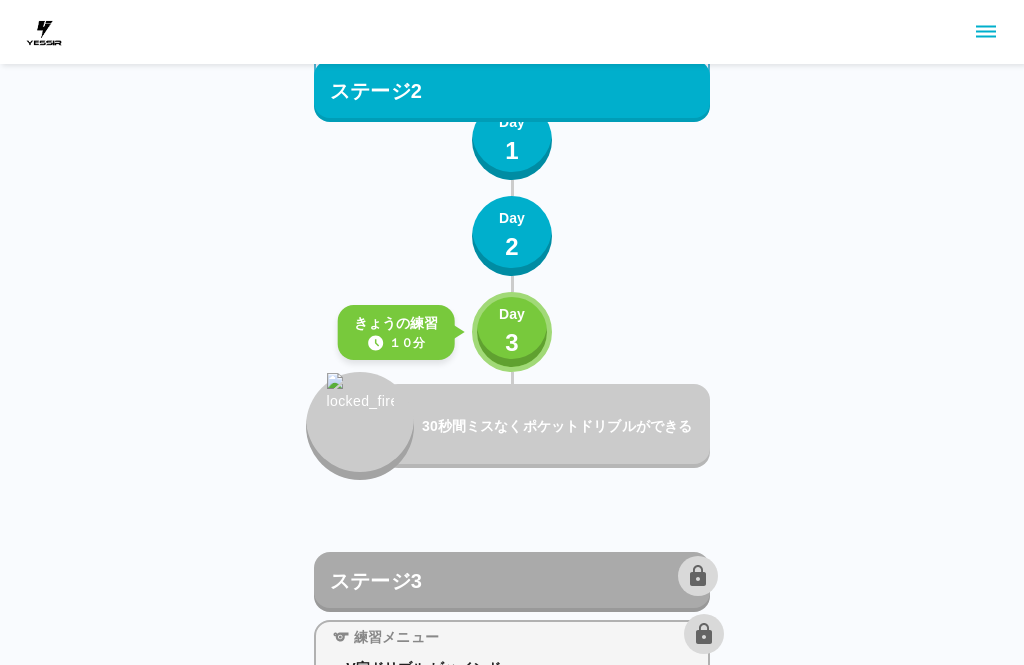 click on "Day 3" at bounding box center (512, 332) 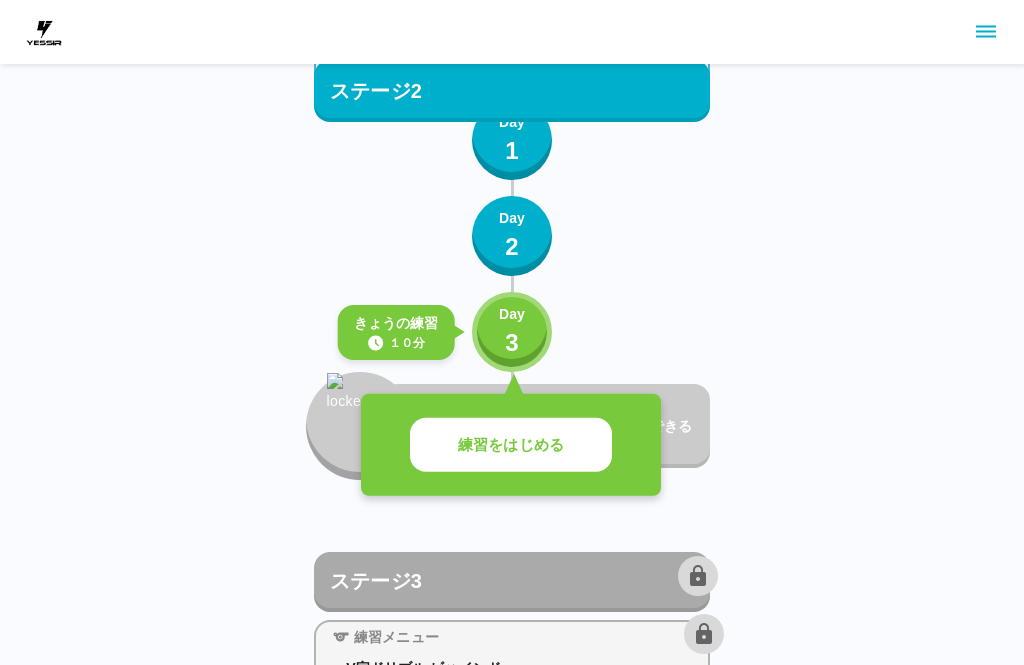 click on "練習をはじめる" at bounding box center (511, 445) 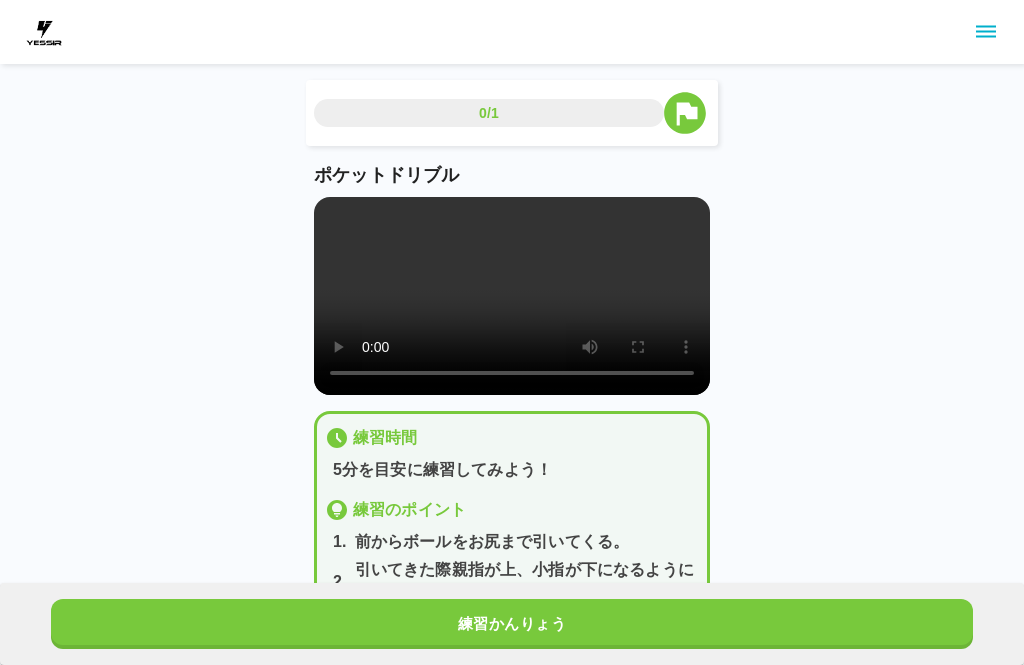 click on "練習かんりょう" at bounding box center (512, 624) 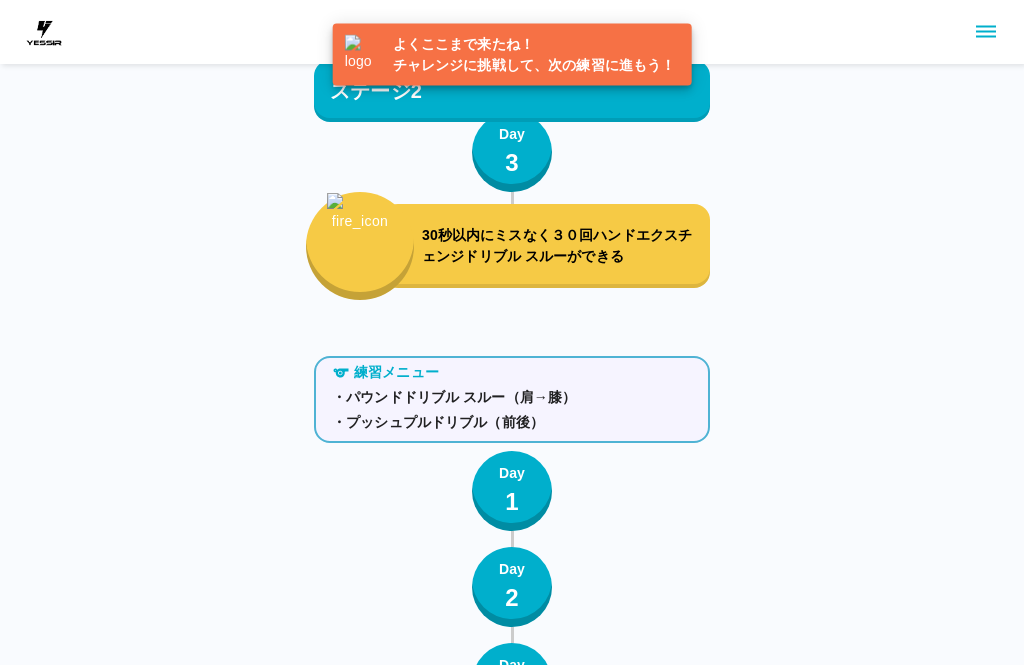 scroll, scrollTop: 2946, scrollLeft: 0, axis: vertical 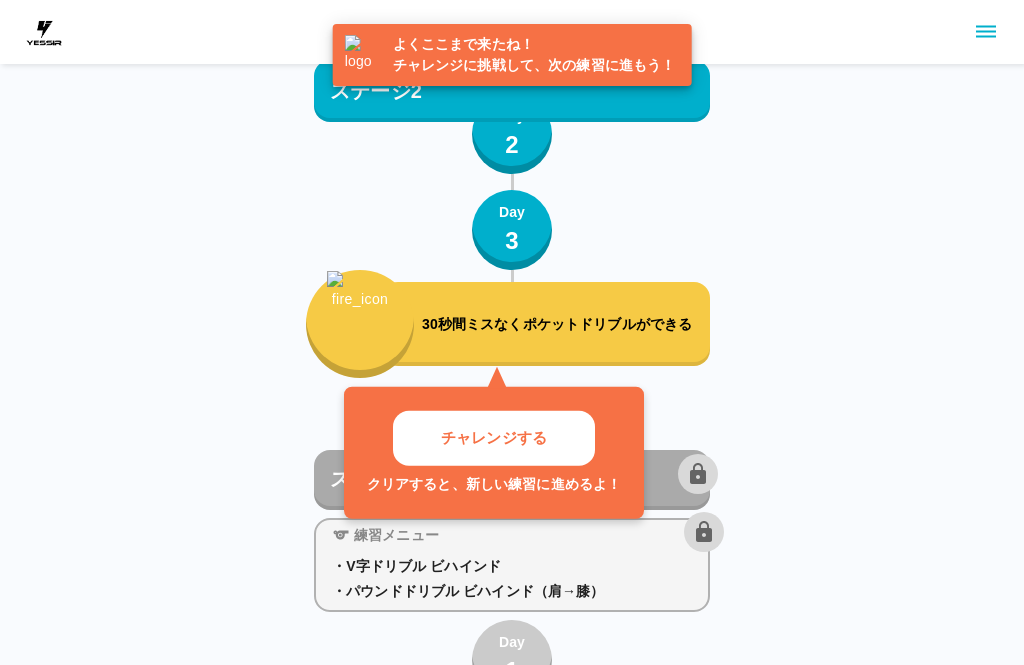 click at bounding box center (360, 324) 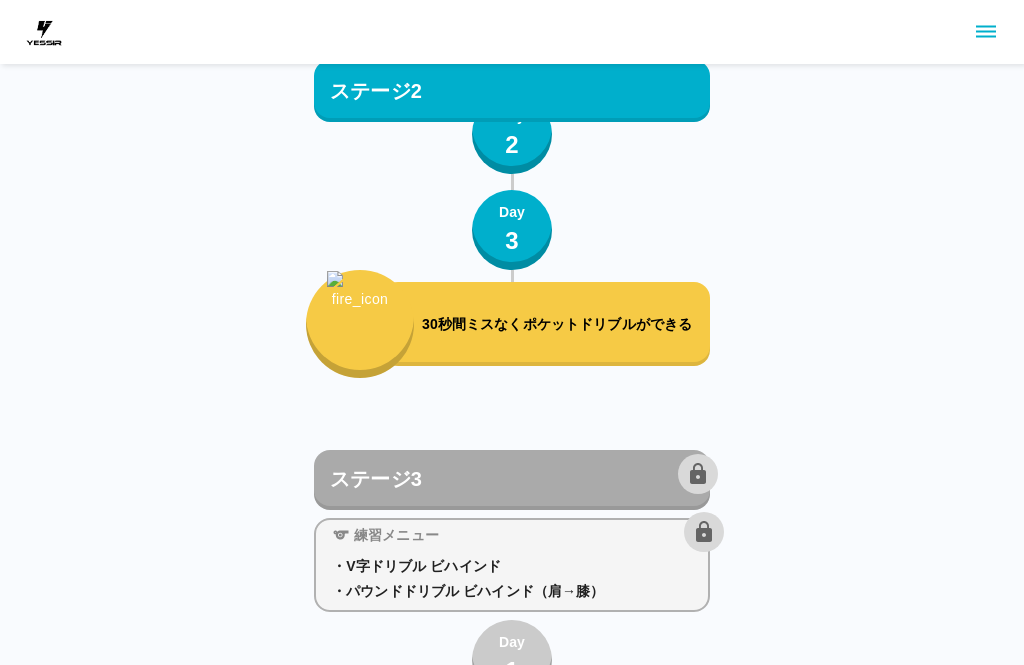 click at bounding box center [360, 324] 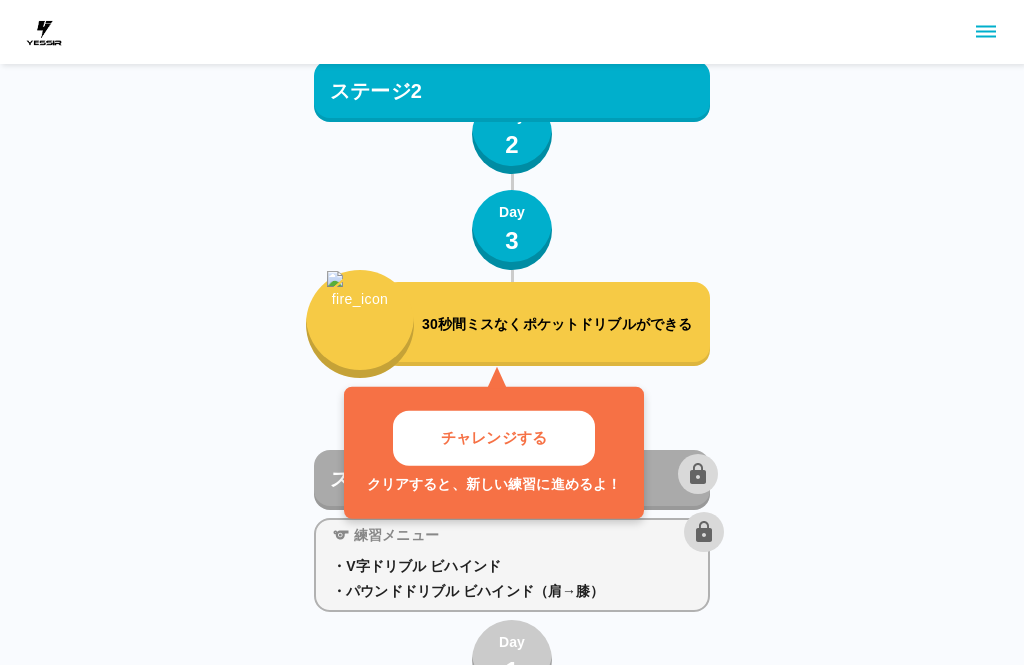 click on "チャレンジする" at bounding box center (494, 438) 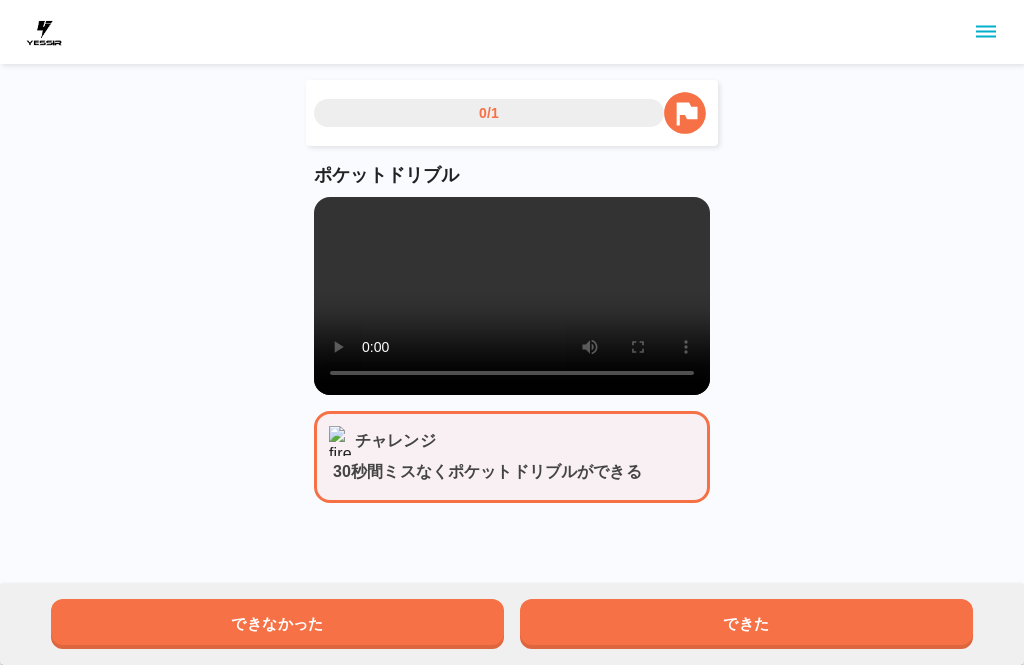 click on "できた" at bounding box center (746, 624) 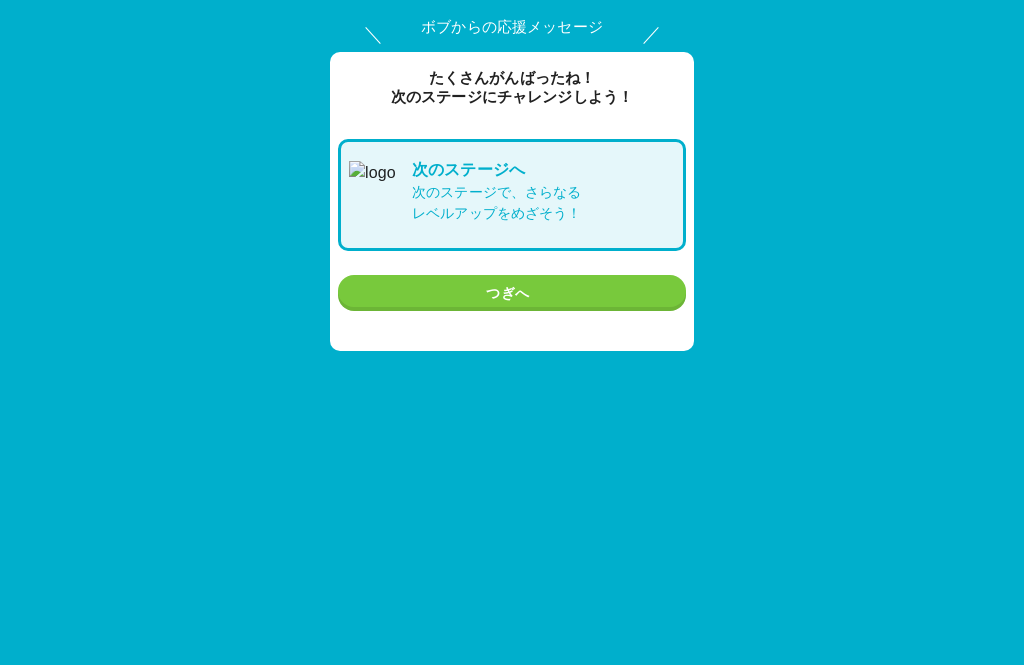 click on "つぎへ" at bounding box center (512, 293) 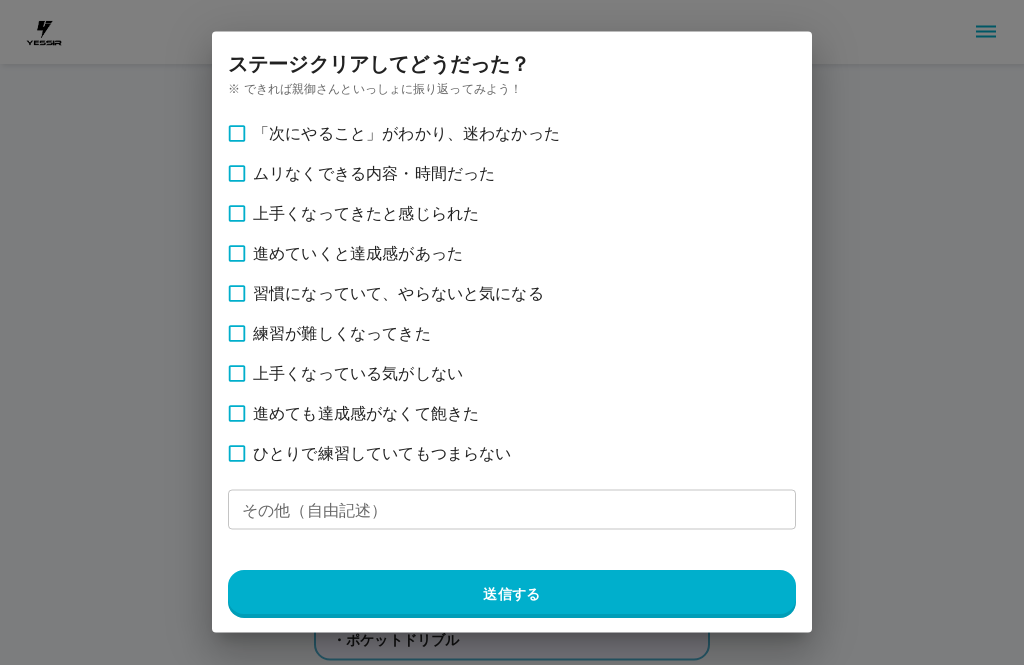scroll, scrollTop: 2946, scrollLeft: 0, axis: vertical 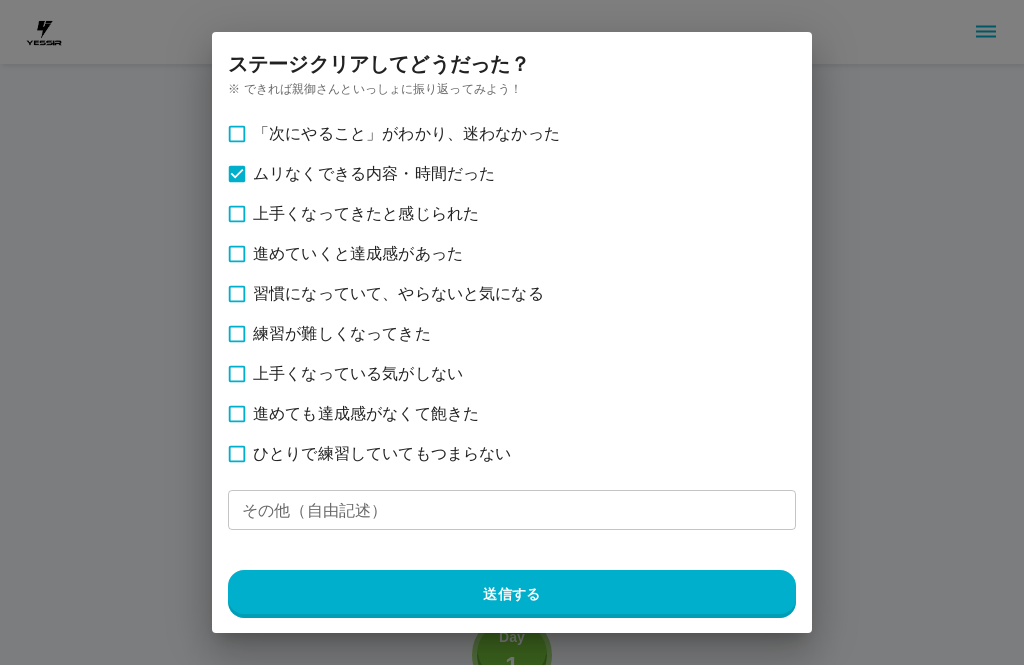 click on "送信する" at bounding box center [512, 594] 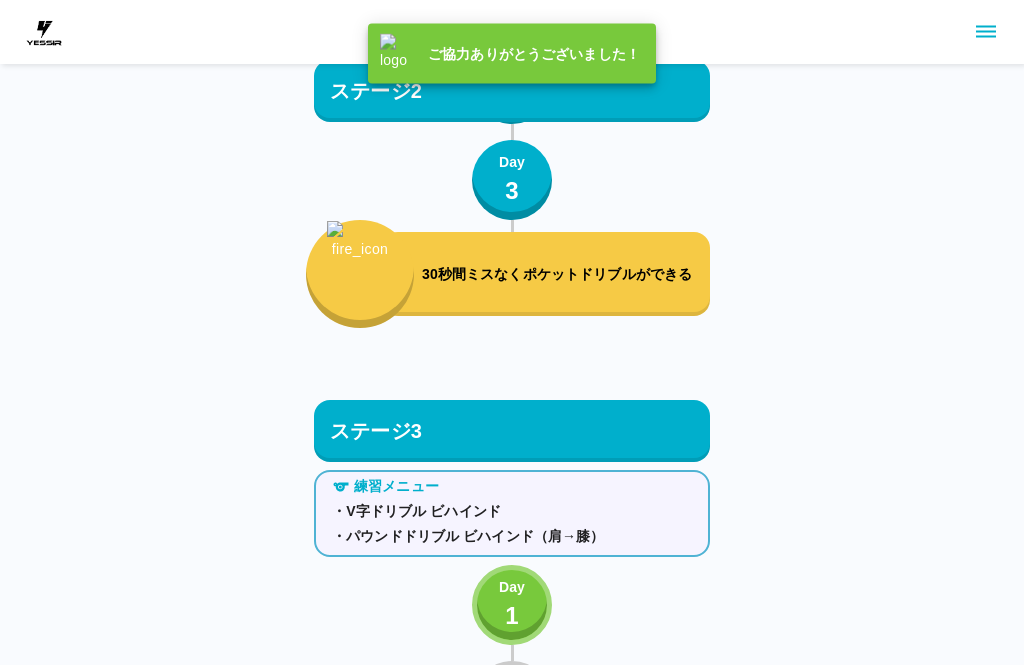 scroll, scrollTop: 3001, scrollLeft: 0, axis: vertical 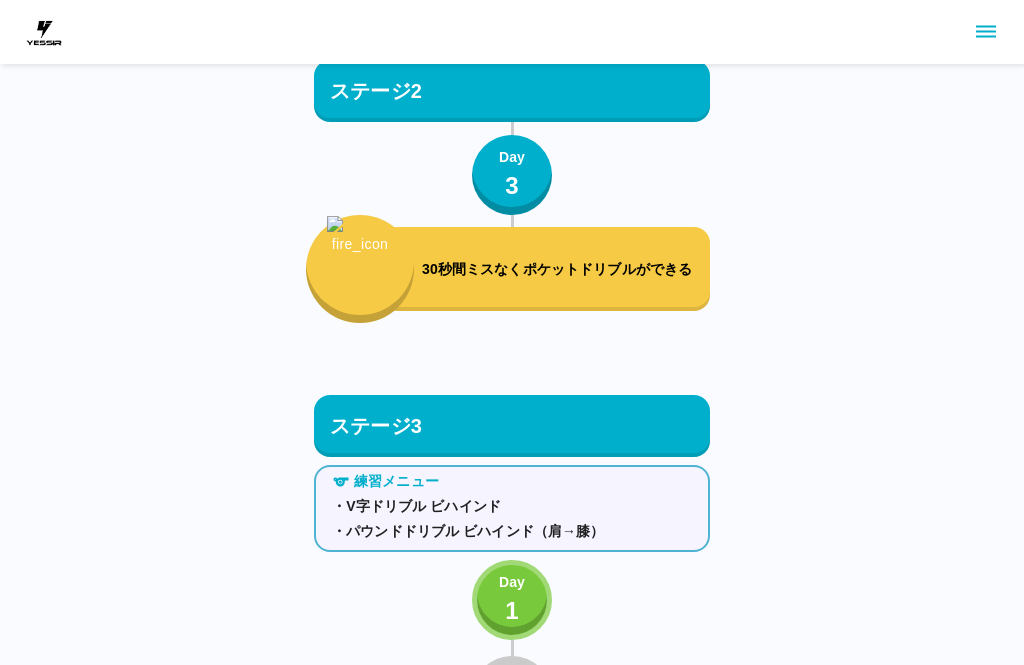 click on "1" at bounding box center [512, 611] 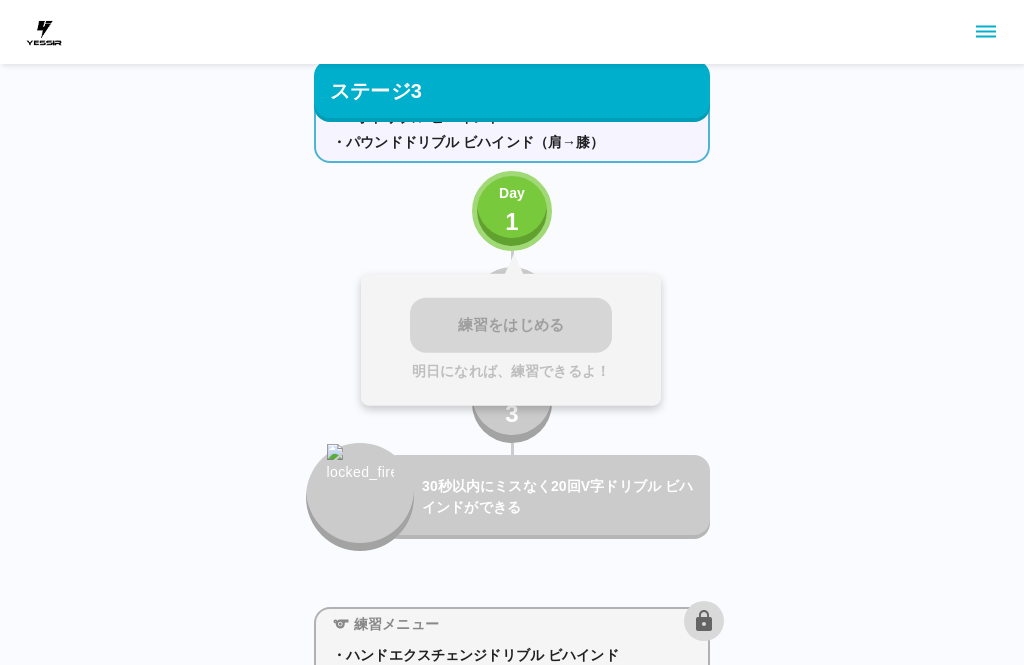 scroll, scrollTop: 3371, scrollLeft: 0, axis: vertical 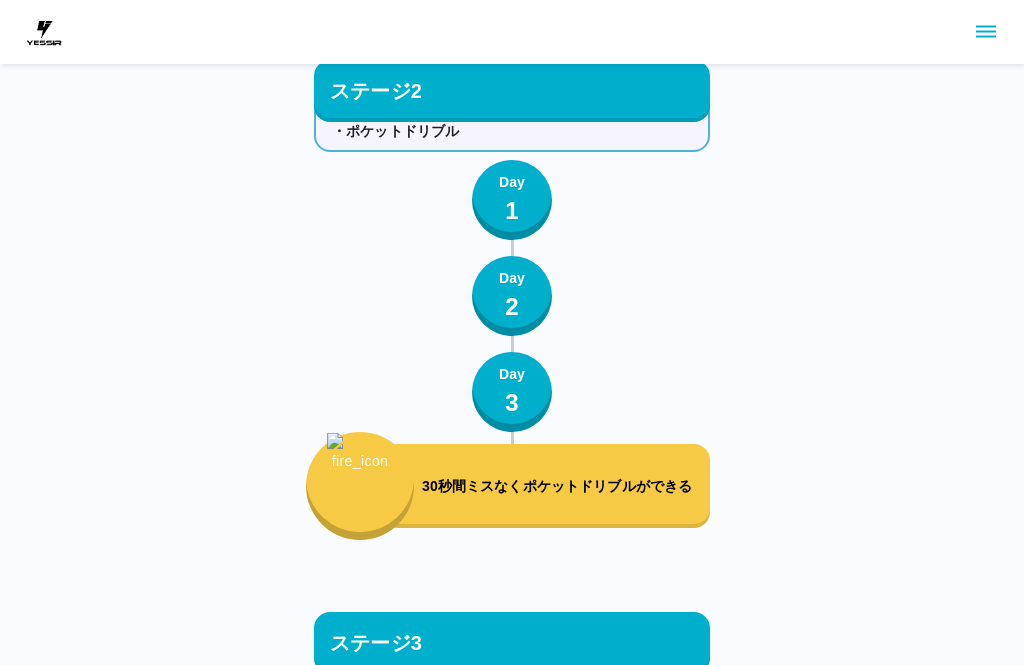 click at bounding box center [986, 32] 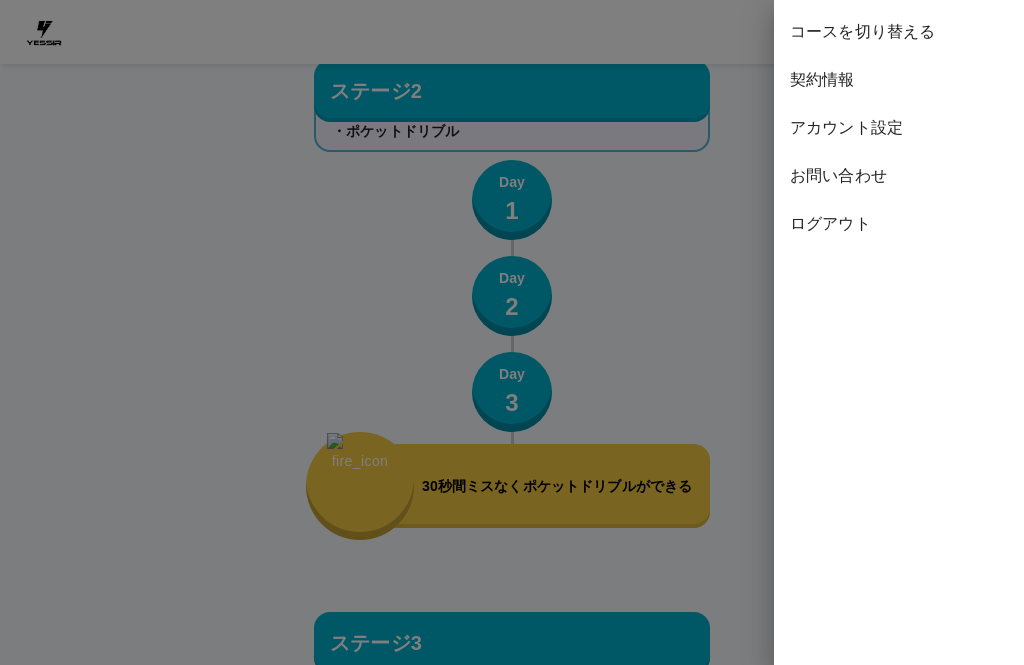 click on "ログアウト" at bounding box center [899, 224] 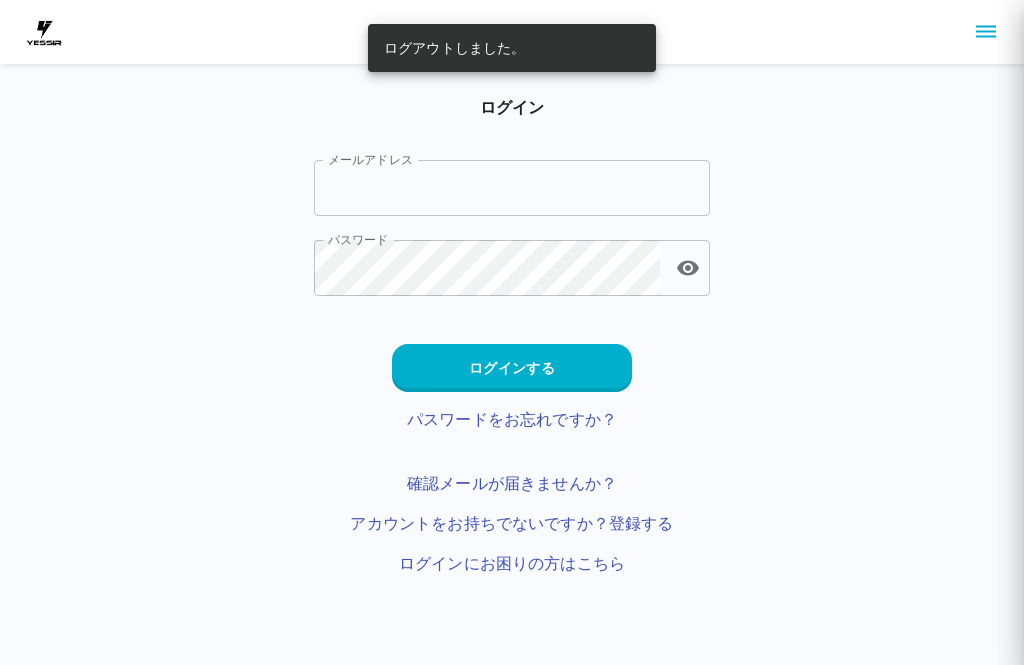 scroll, scrollTop: 0, scrollLeft: 0, axis: both 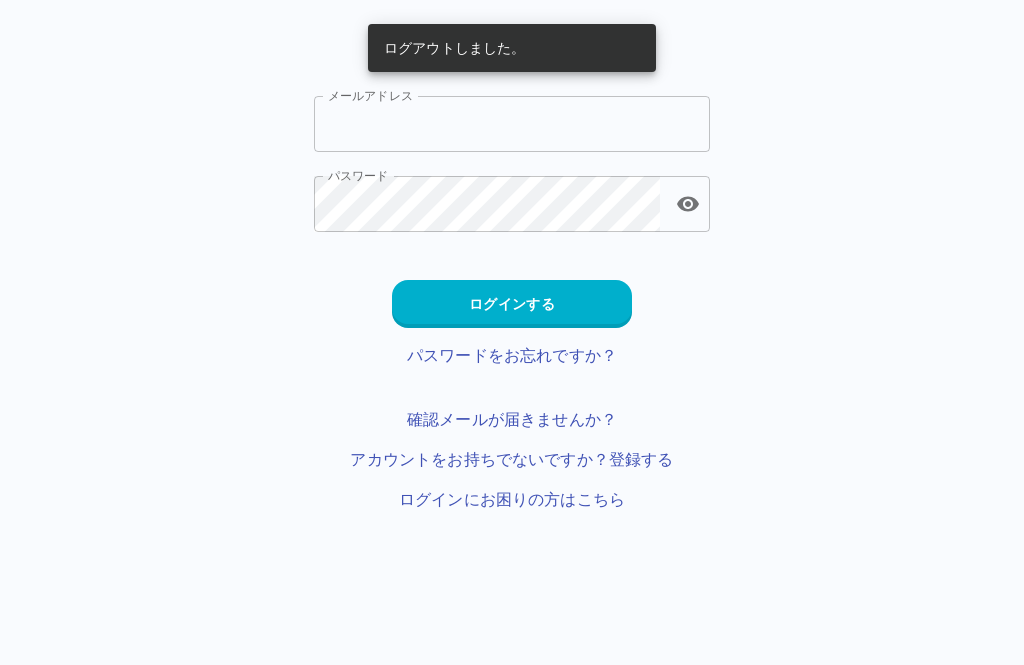 click on "メールアドレス" at bounding box center [512, 124] 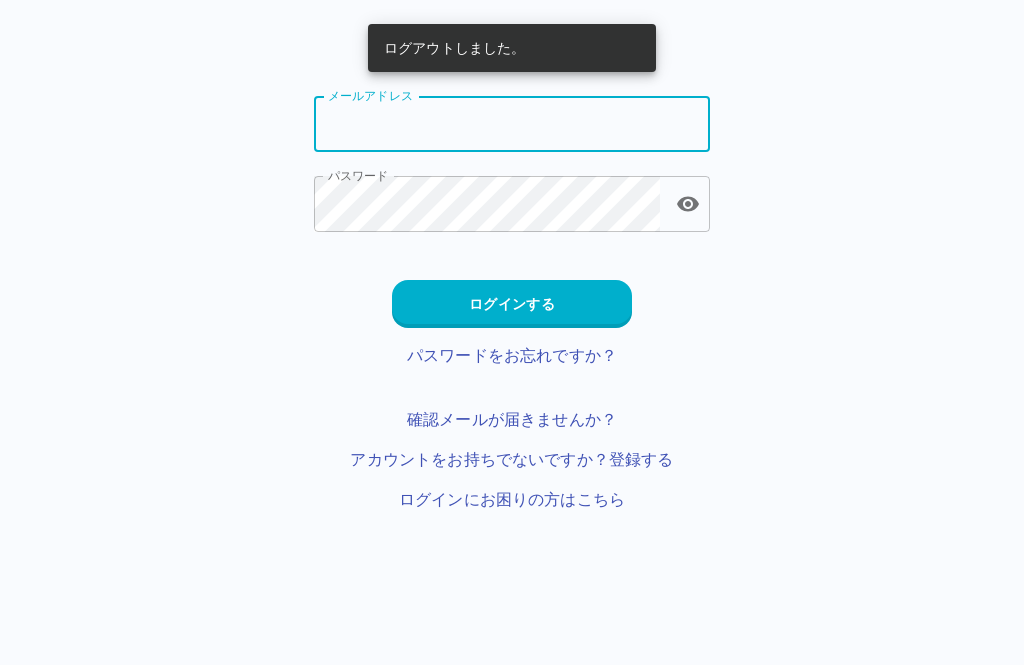 type on "**********" 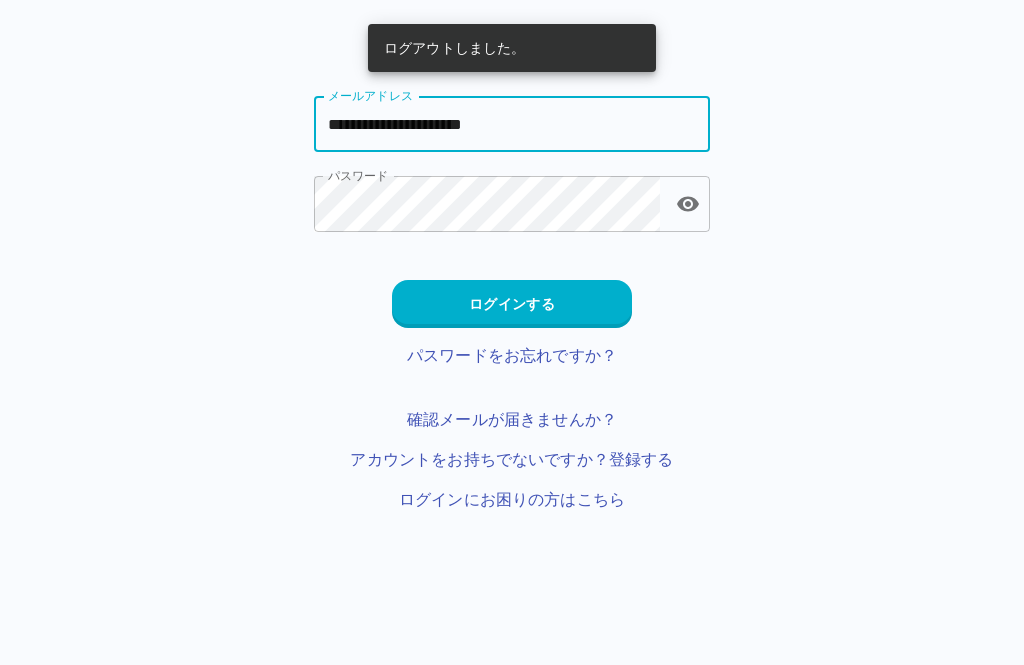 click on "ログインする" at bounding box center (512, 304) 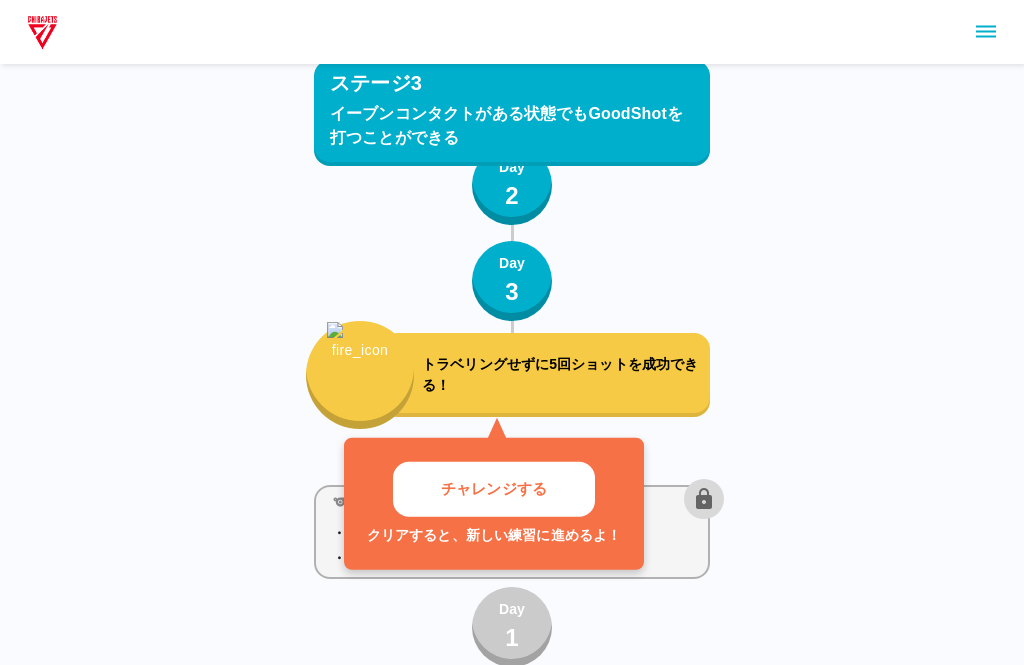 scroll, scrollTop: 2595, scrollLeft: 0, axis: vertical 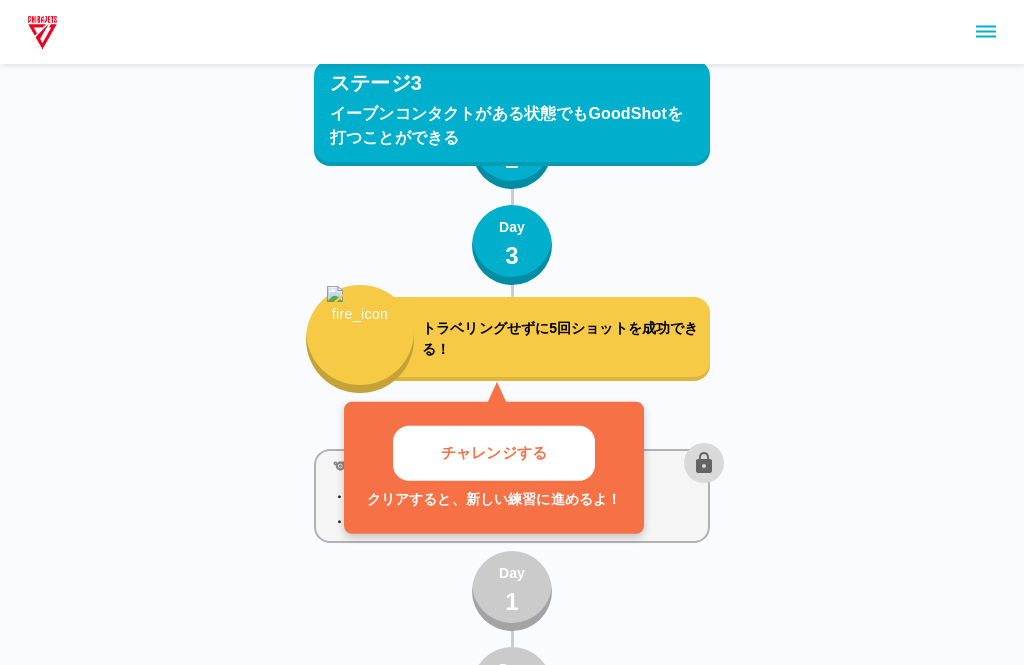 click at bounding box center [360, 327] 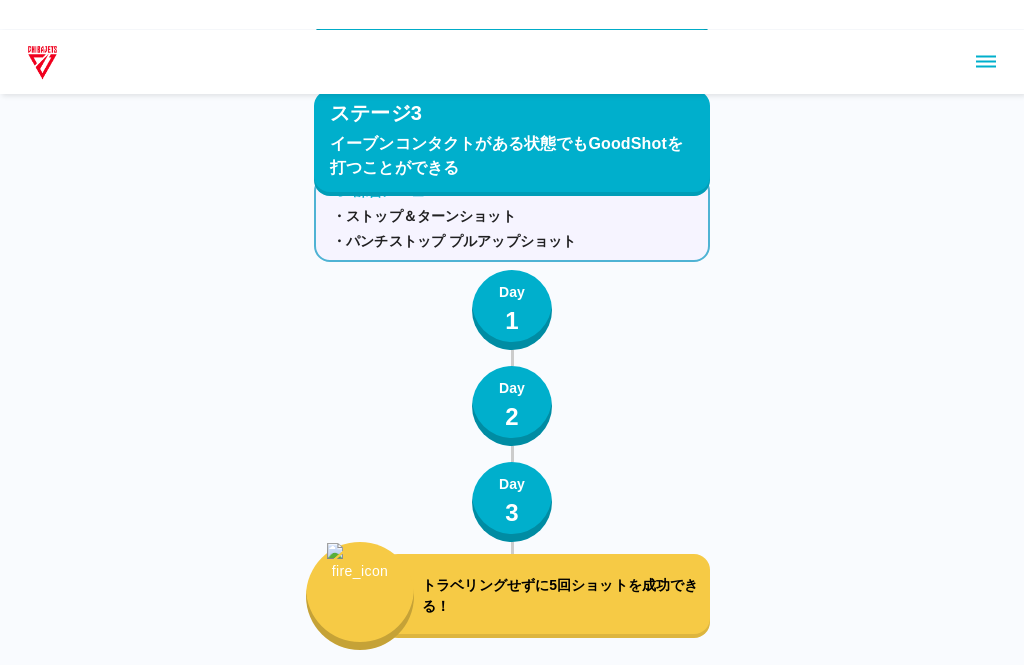 scroll, scrollTop: 2337, scrollLeft: 0, axis: vertical 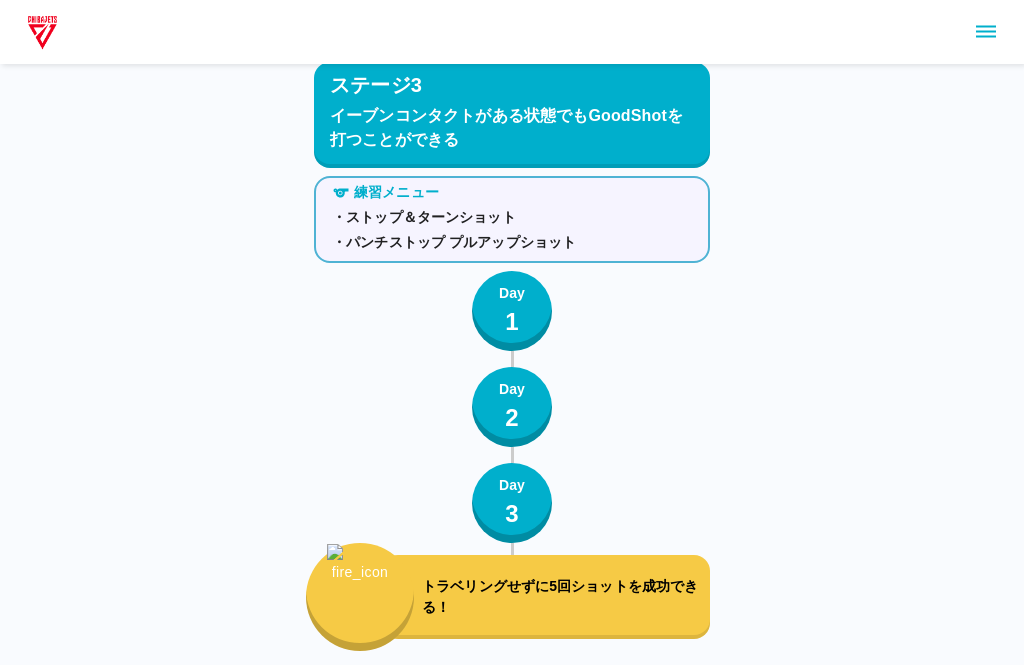 click on "トラベリングせずに5回ショットを成功できる！" at bounding box center (562, 597) 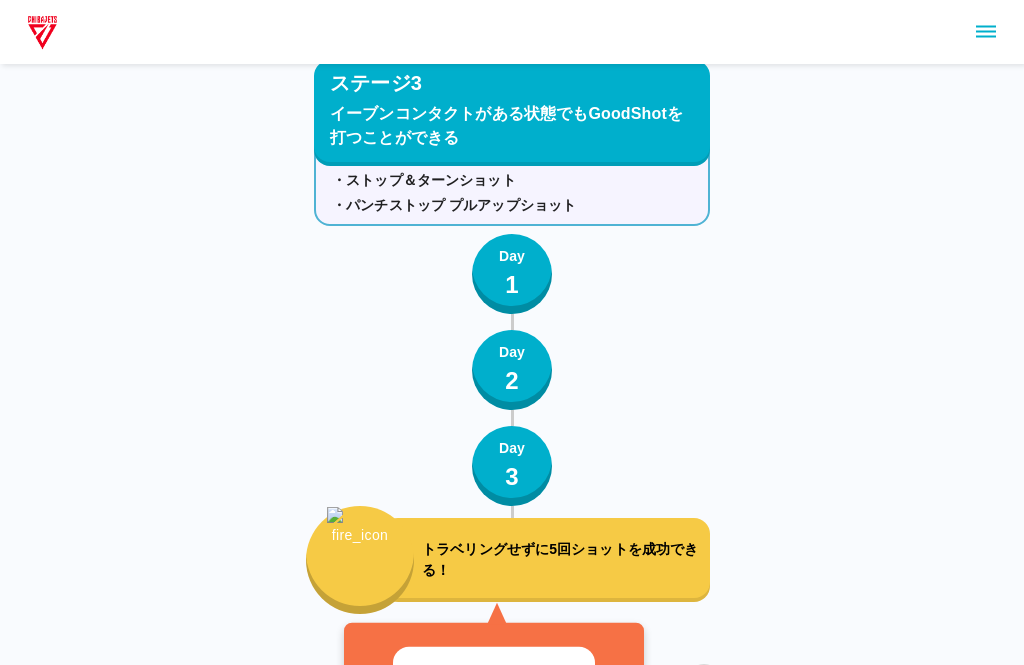 scroll, scrollTop: 2374, scrollLeft: 0, axis: vertical 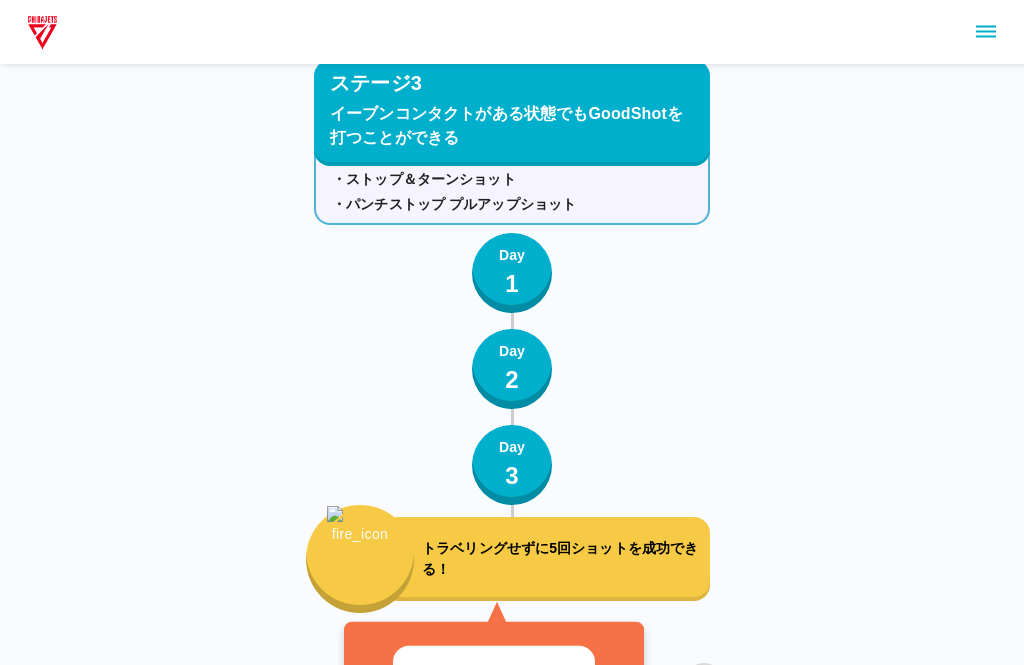 click on "チャレンジする" at bounding box center [494, 674] 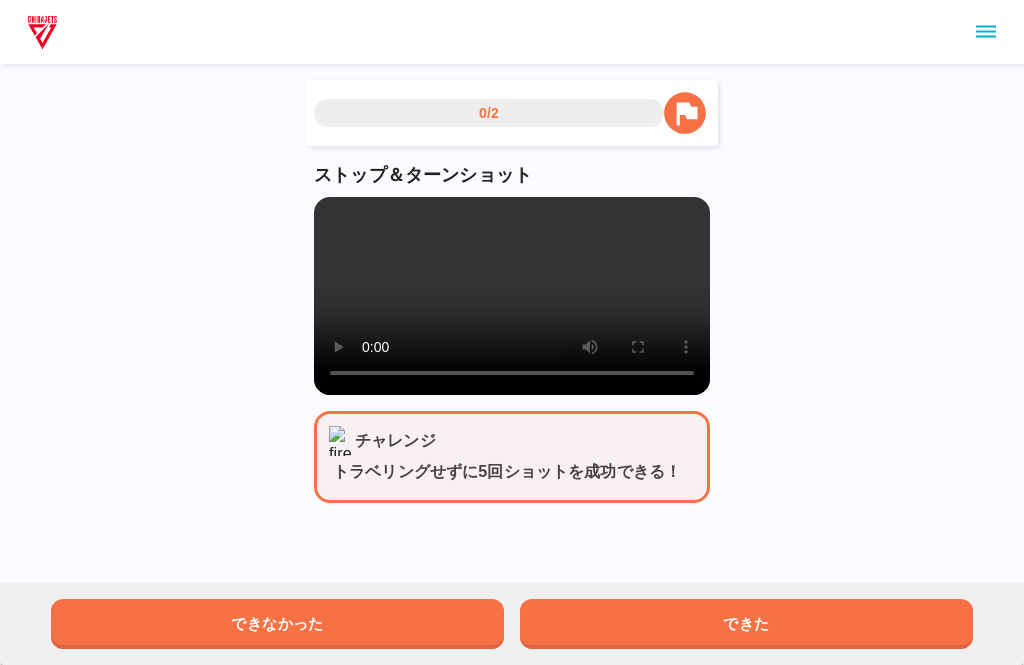 click at bounding box center (512, 296) 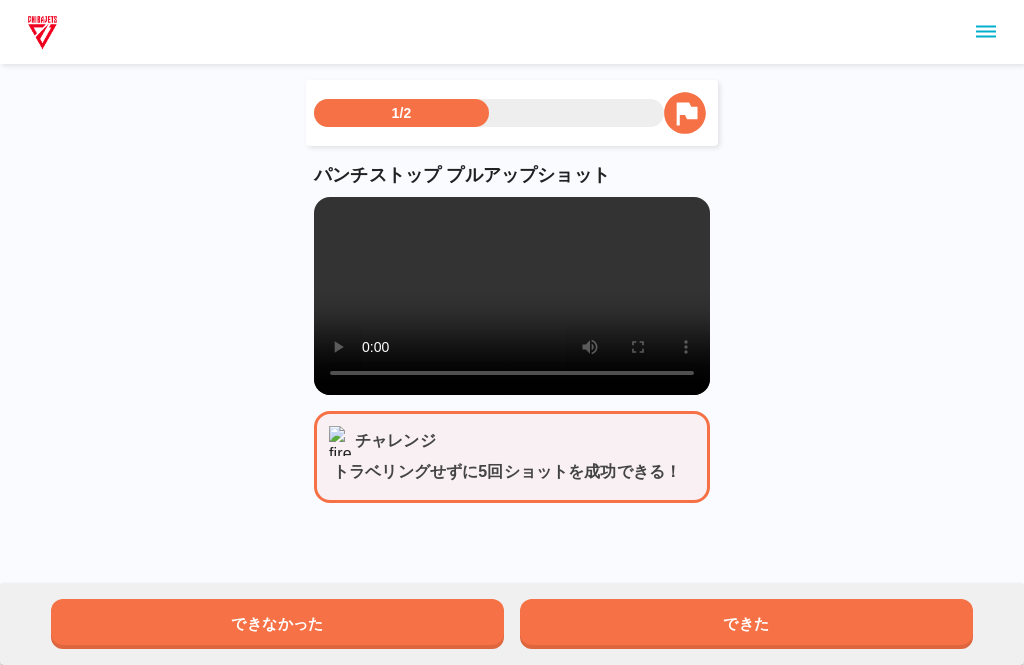 click on "1/2 パンチストップ プルアップショット チャレンジ トラベリングせずに5回ショットを成功できる！ できなかった できた" at bounding box center (512, 267) 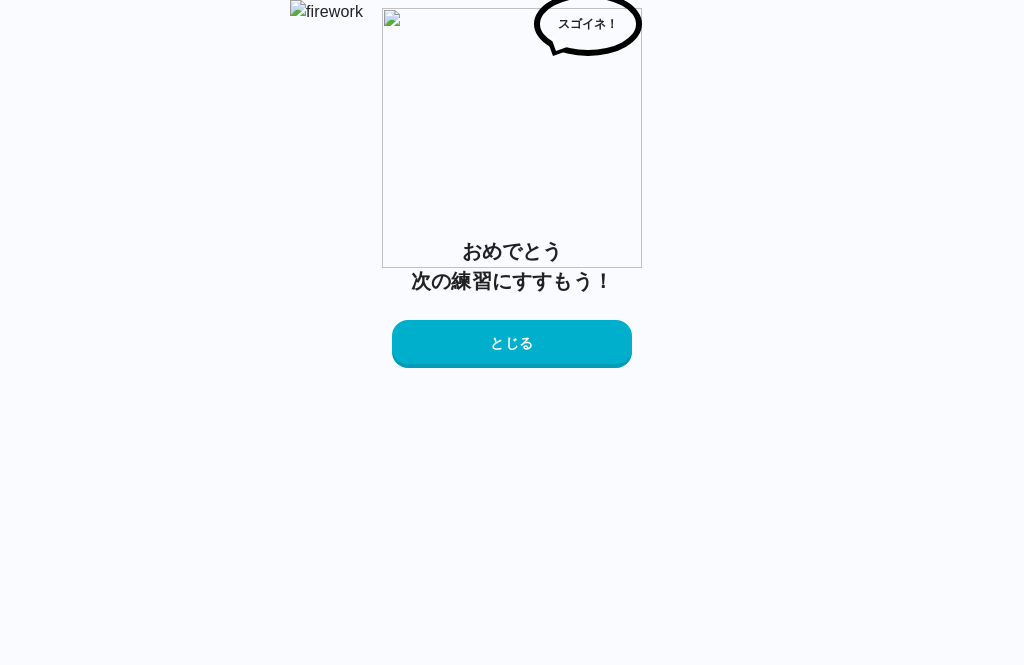 click on "とじる" at bounding box center (512, 344) 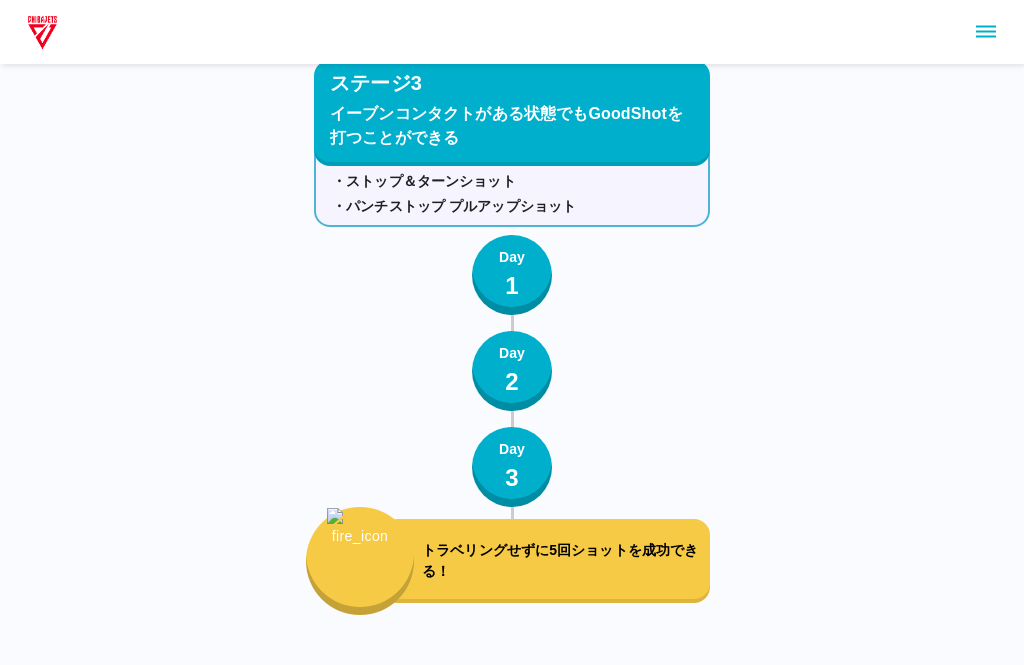 scroll, scrollTop: 2847, scrollLeft: 0, axis: vertical 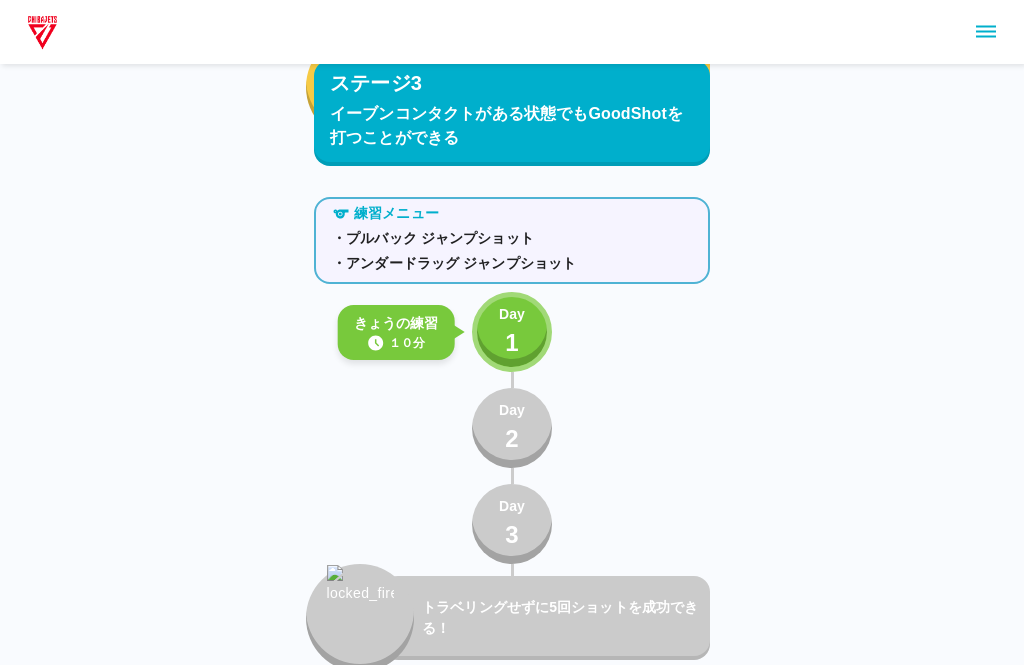 click on "1" at bounding box center (512, 343) 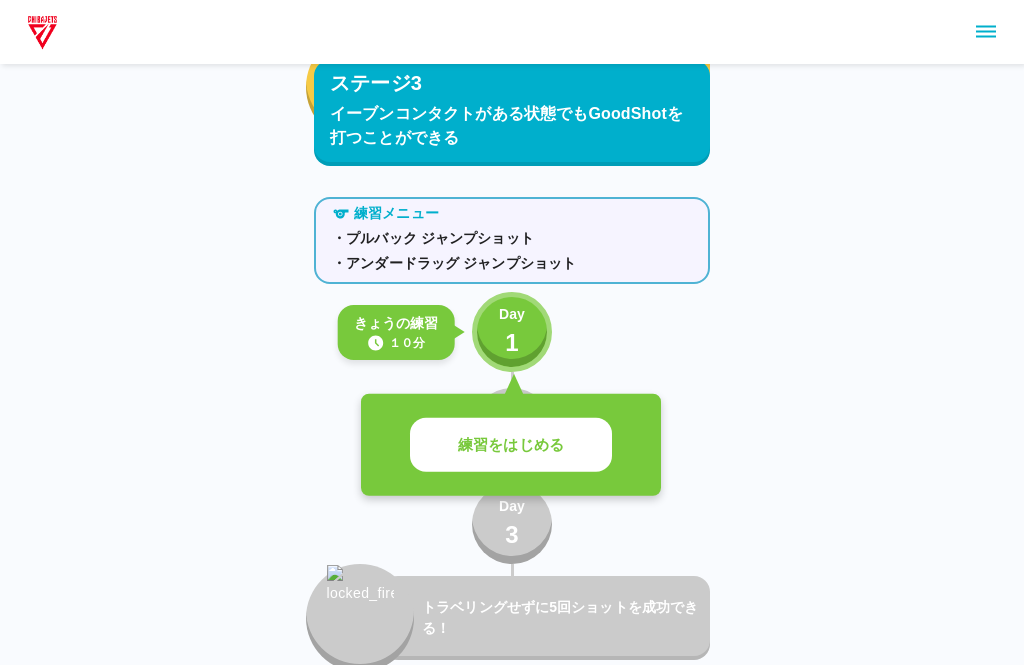 click on "練習をはじめる" at bounding box center [511, 445] 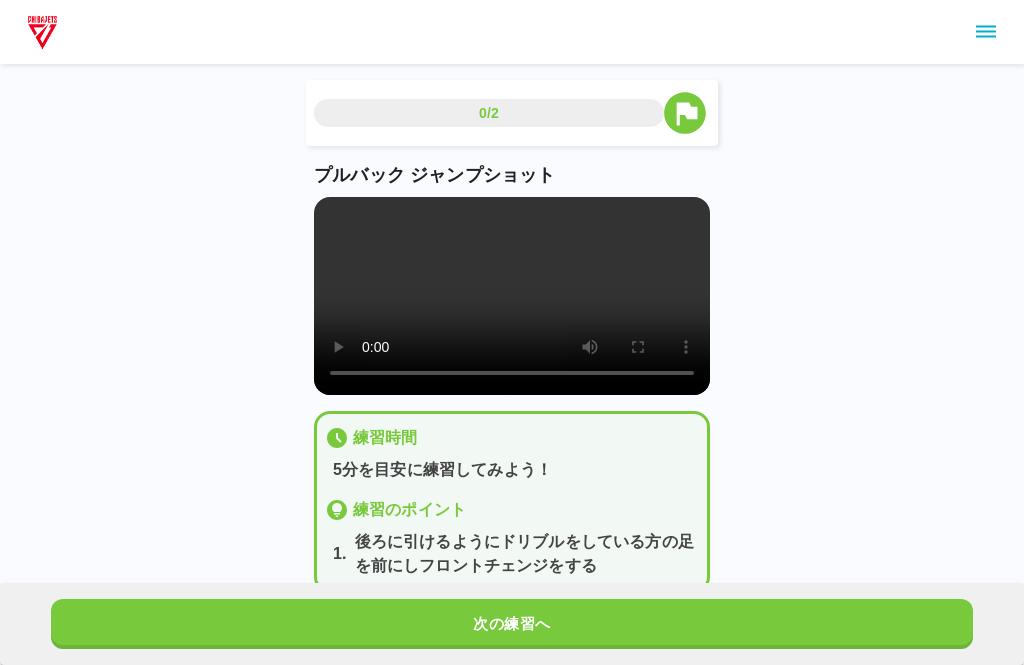 click at bounding box center [512, 296] 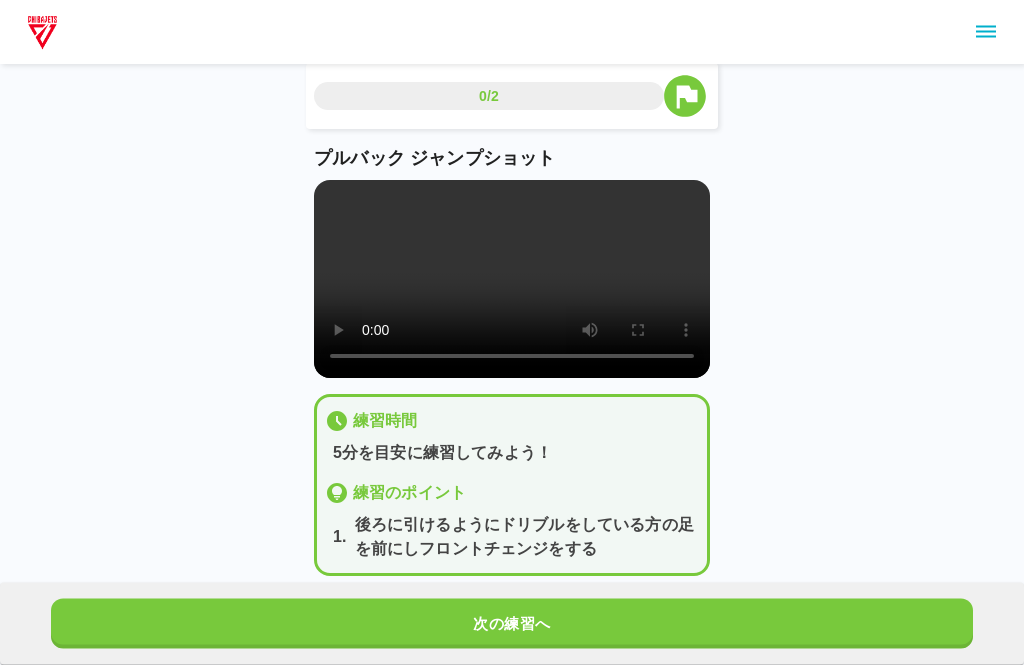 scroll, scrollTop: 17, scrollLeft: 0, axis: vertical 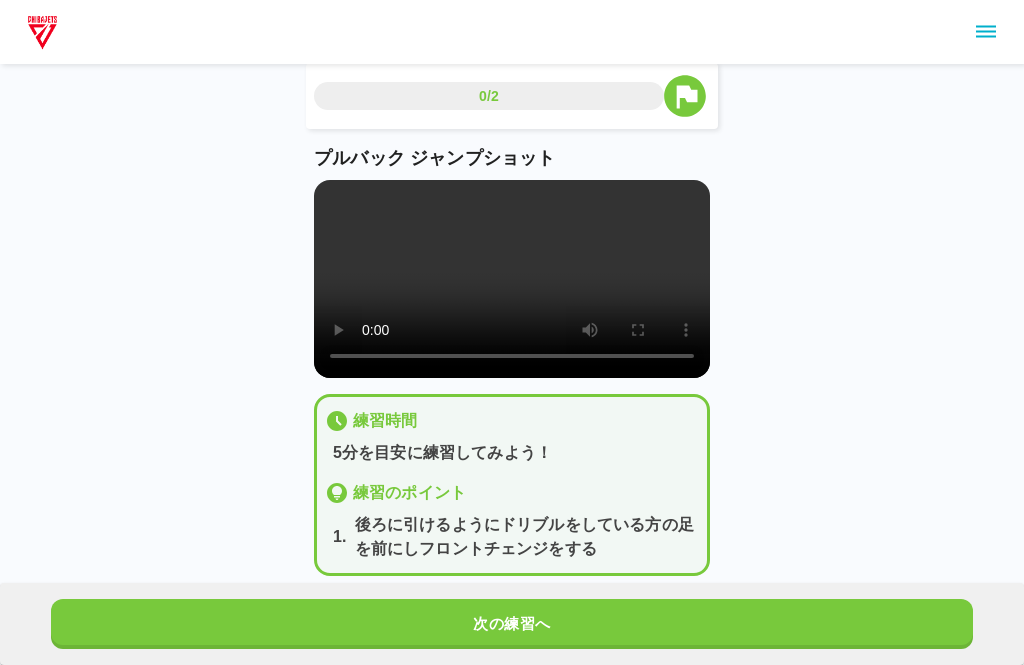 type 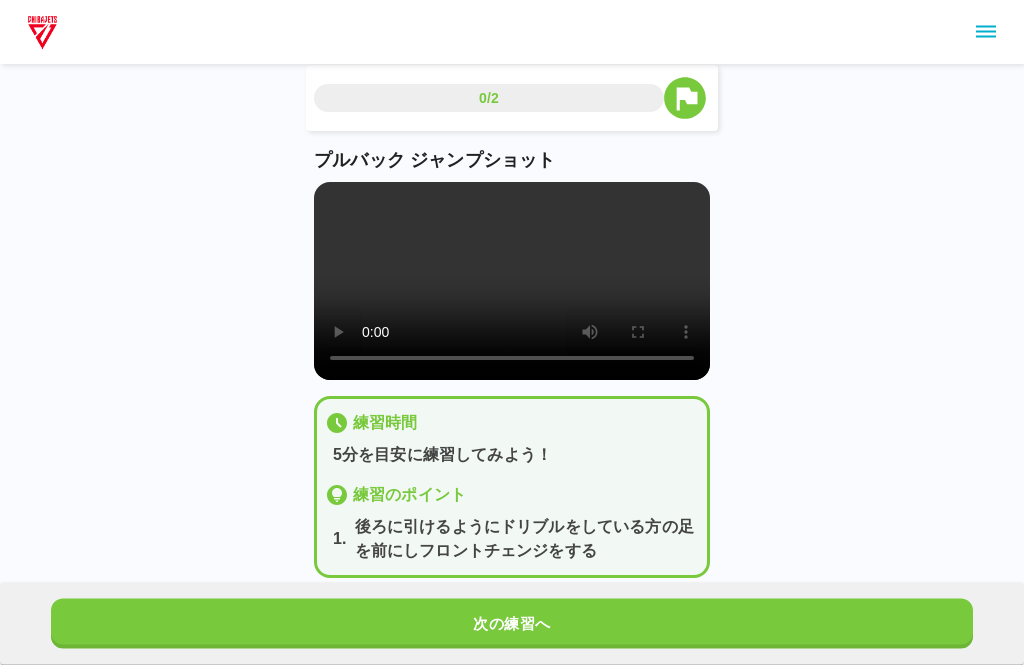 scroll, scrollTop: 14, scrollLeft: 0, axis: vertical 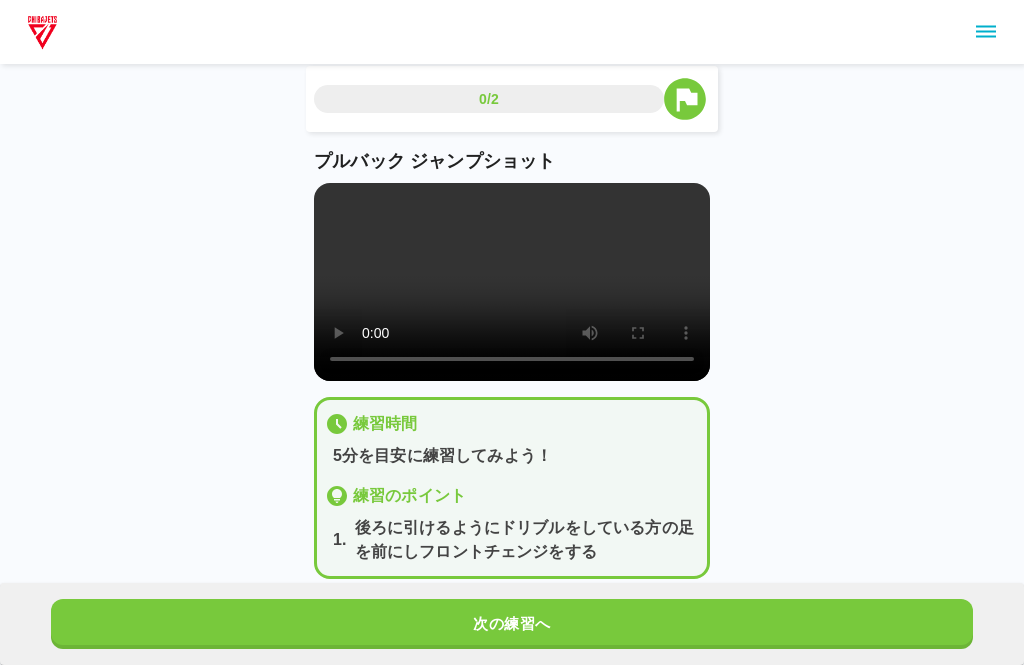 click on "0/2 プルバック ジャンプショット 練習時間 5分を目安に練習してみよう！ 練習のポイント 1 . 後ろに引けるようにドリブルをしている方の足を前にしフロントチェンジをする 次の練習へ" at bounding box center [512, 298] 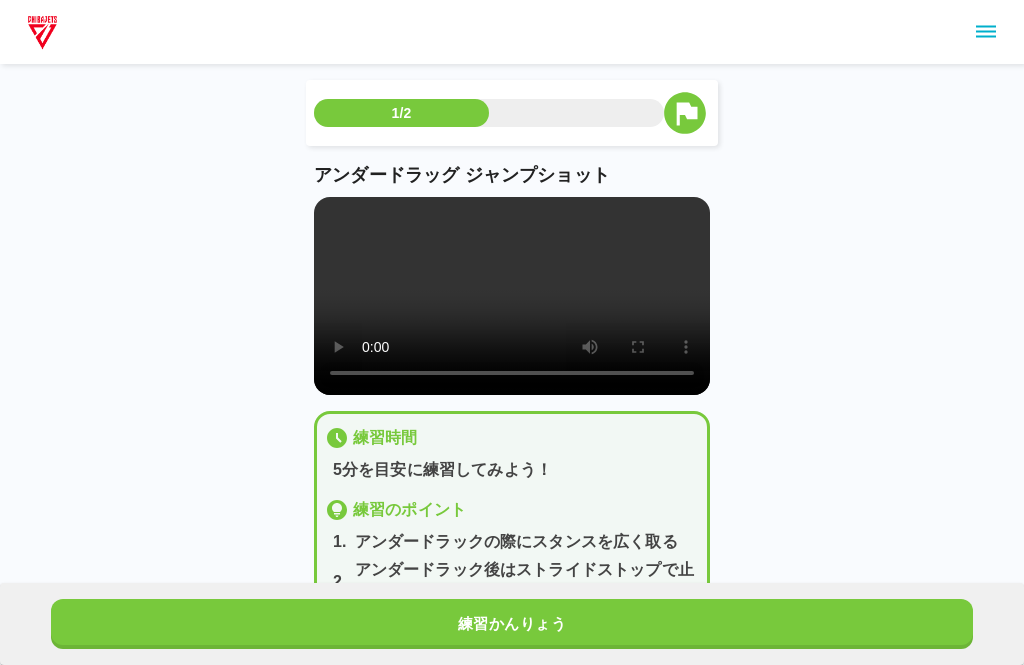 click at bounding box center [512, 296] 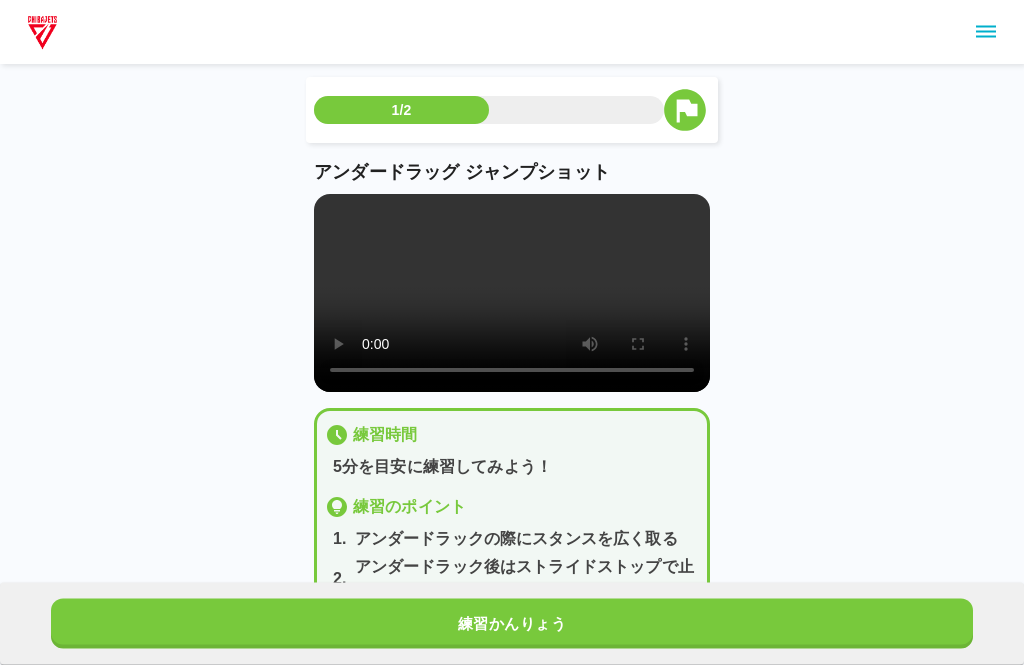 scroll, scrollTop: 3, scrollLeft: 0, axis: vertical 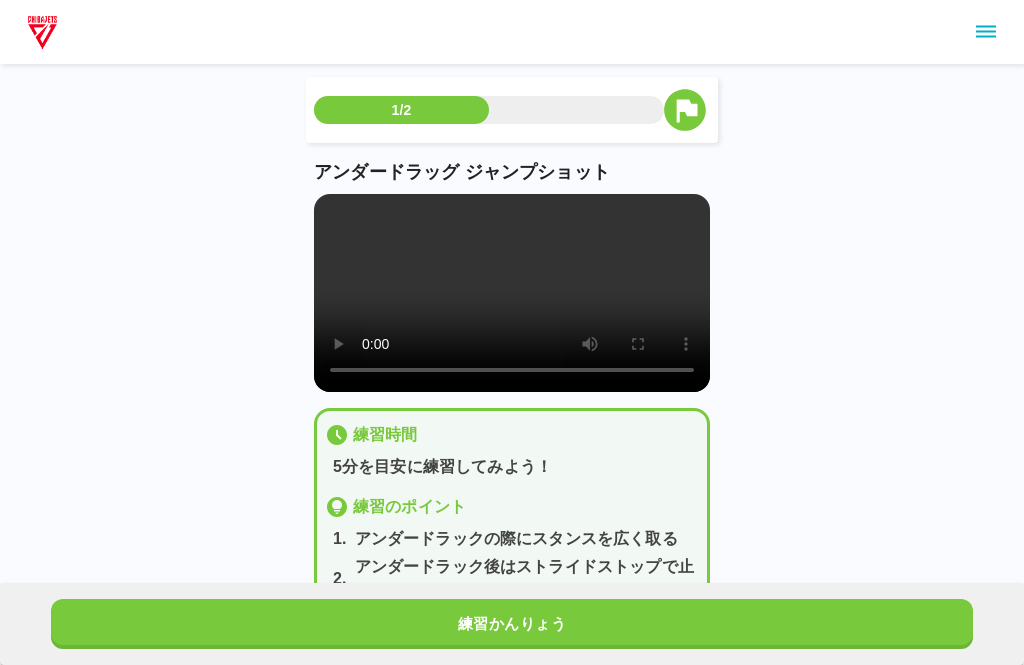 click on "1/2 アンダードラッグ ジャンプショット 練習時間 5分を目安に練習してみよう！ 練習のポイント 1 . アンダードラックの際にスタンスを広く取る 2 . アンダードラック後はストライドストップで止まる 練習かんりょう" at bounding box center (512, 323) 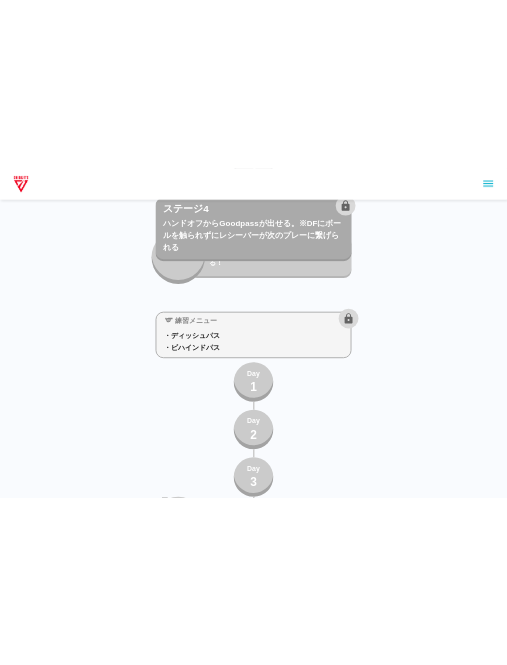 scroll, scrollTop: 3943, scrollLeft: 0, axis: vertical 